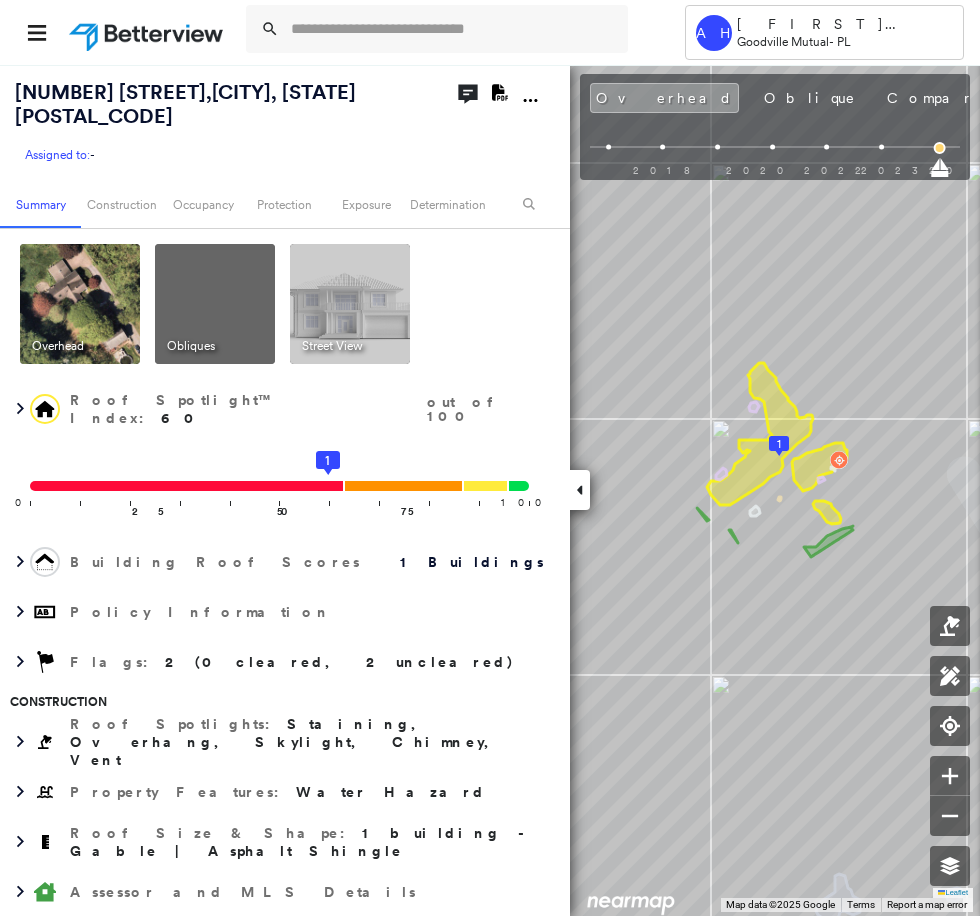 scroll, scrollTop: 0, scrollLeft: 0, axis: both 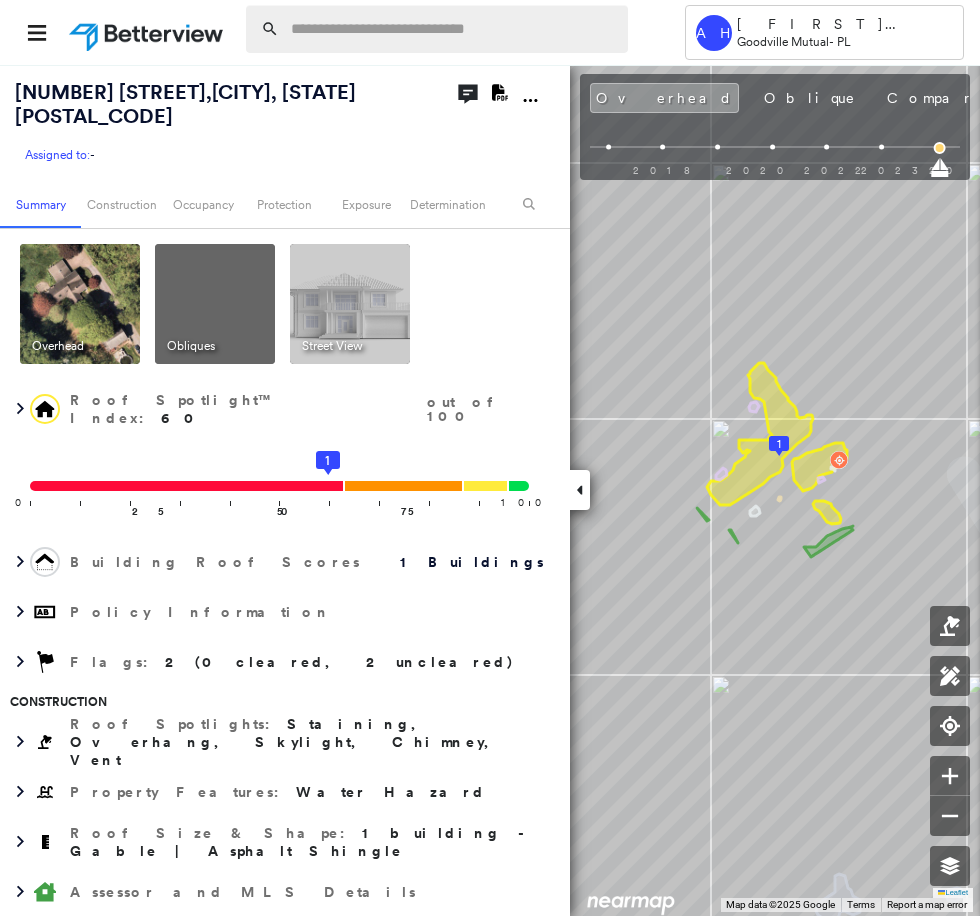 paste on "**********" 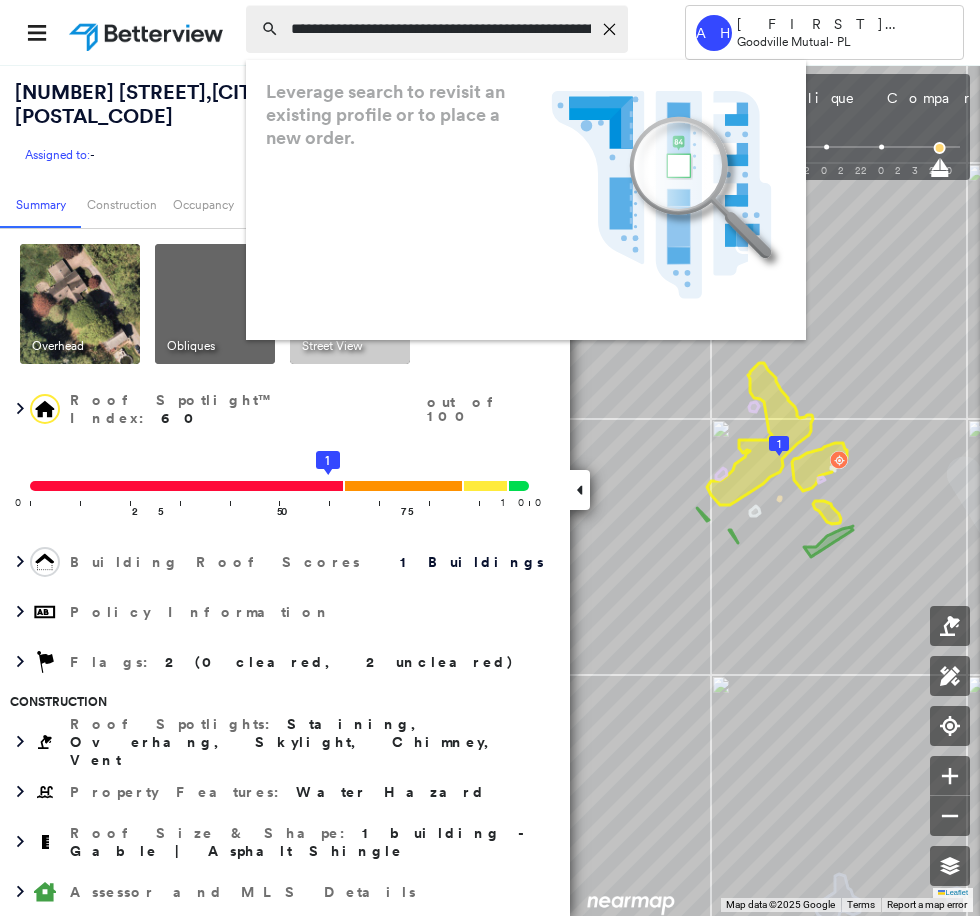 scroll, scrollTop: 0, scrollLeft: 12, axis: horizontal 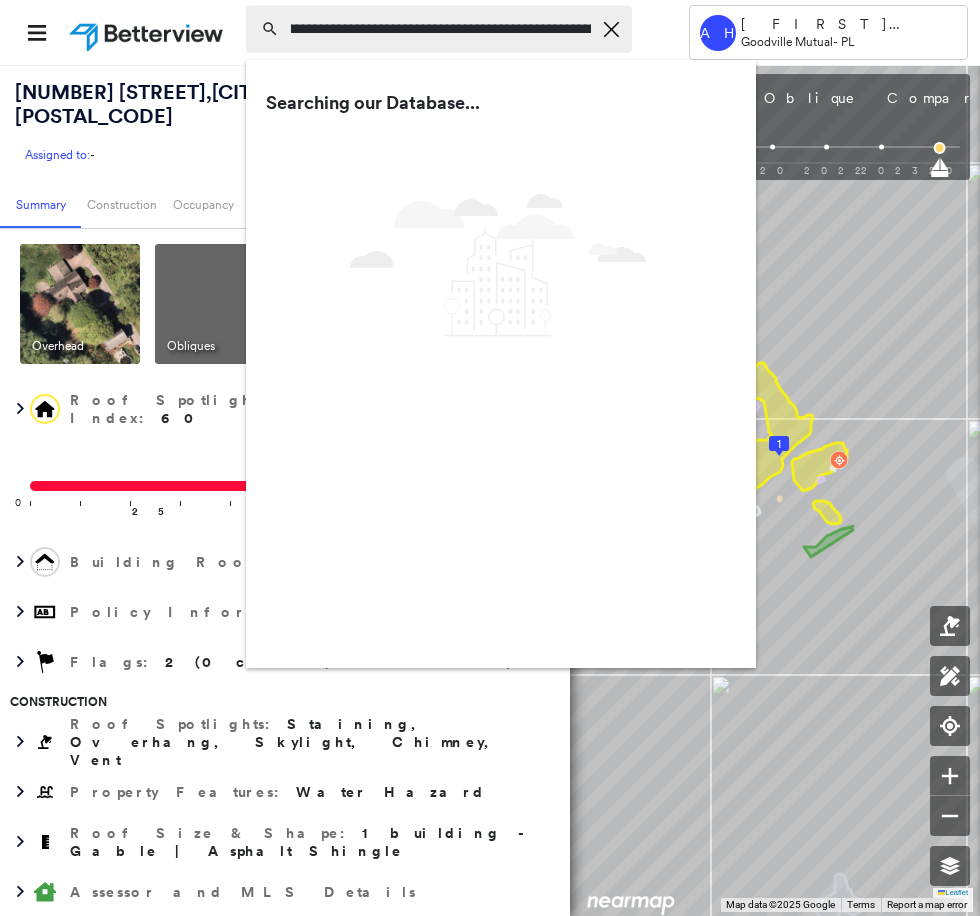 click on "**********" at bounding box center (441, 29) 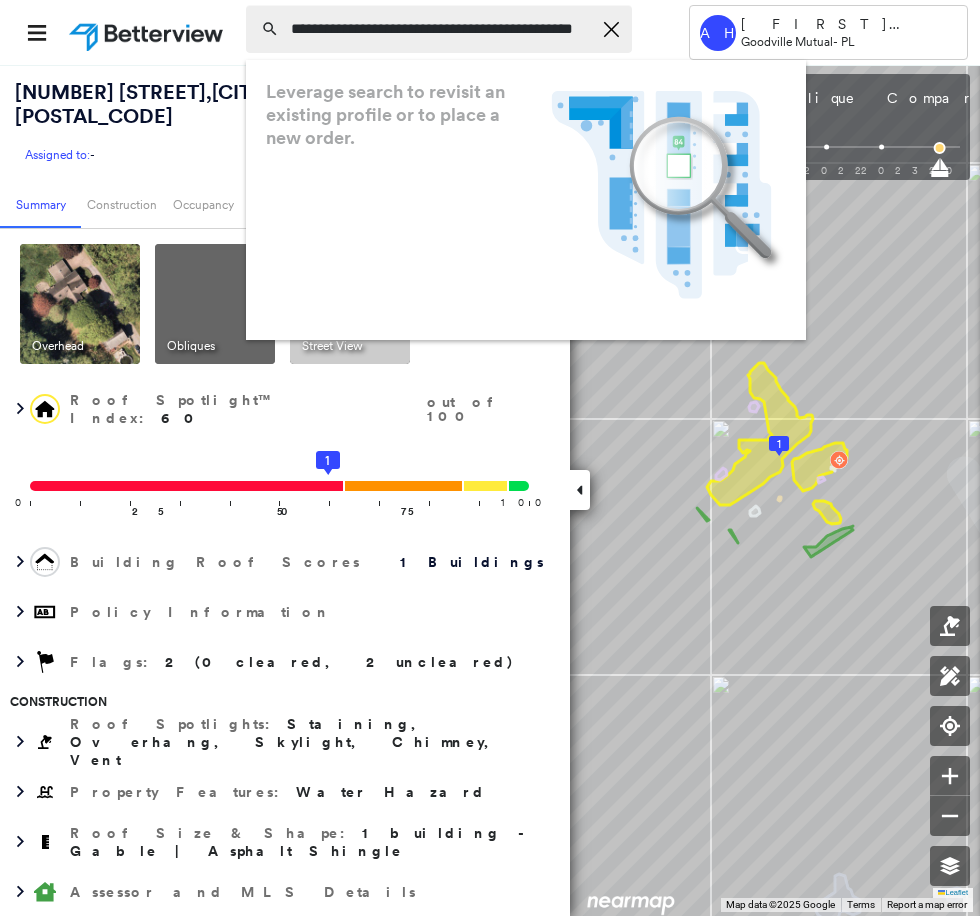 scroll, scrollTop: 0, scrollLeft: 0, axis: both 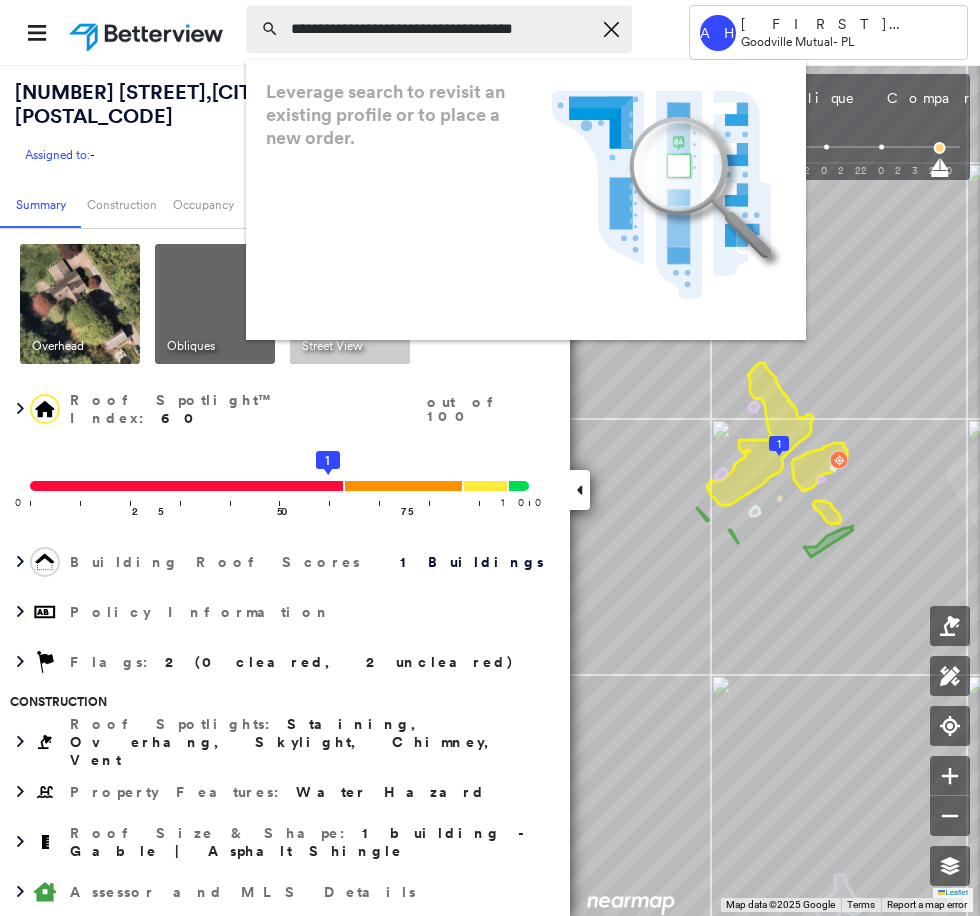 click on "**********" at bounding box center (441, 29) 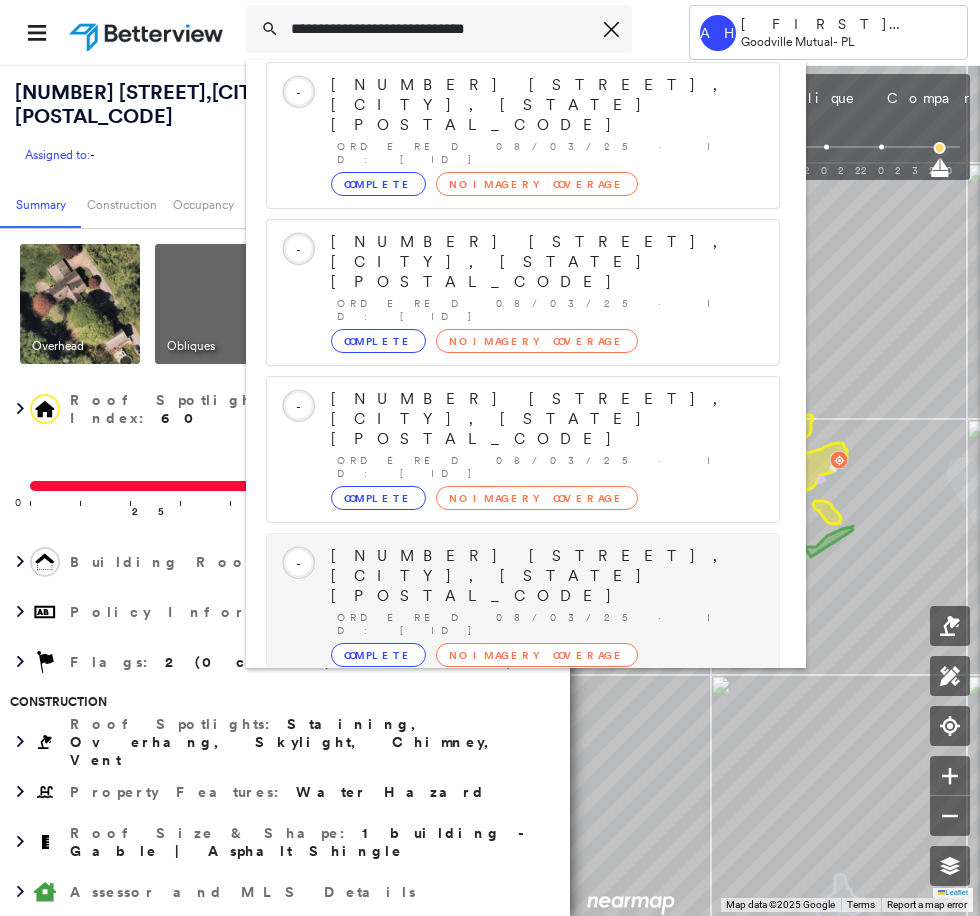 scroll, scrollTop: 258, scrollLeft: 0, axis: vertical 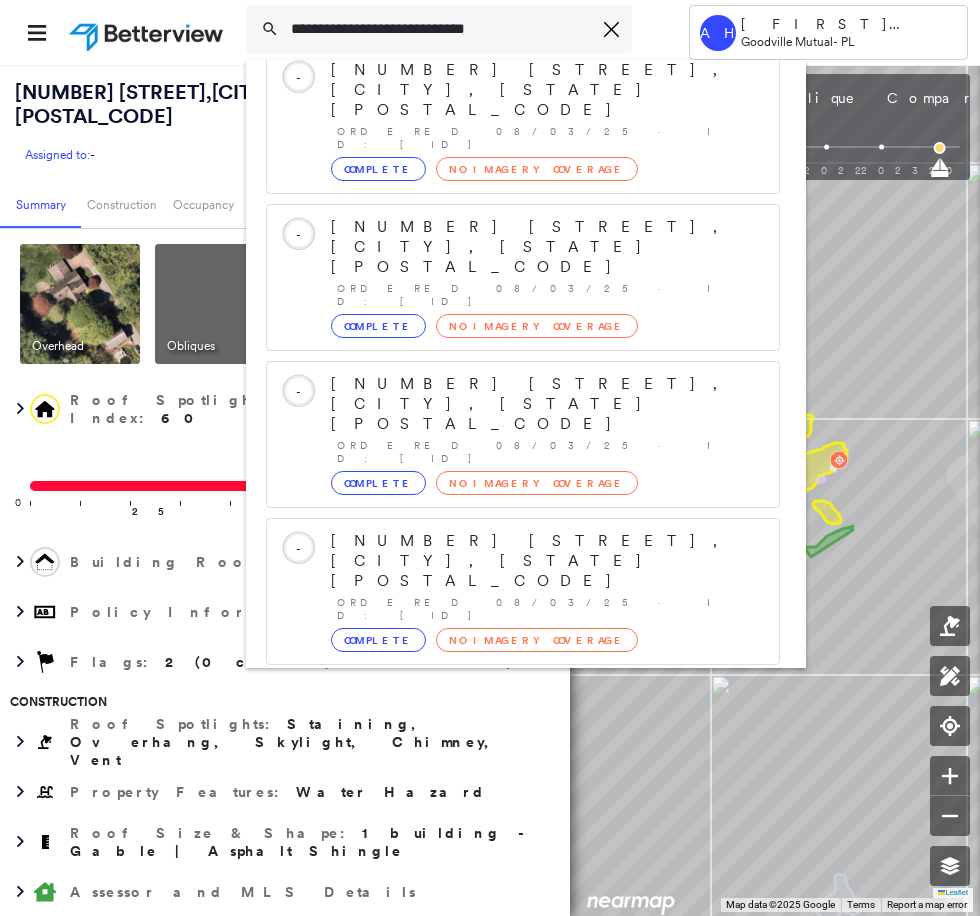 type on "**********" 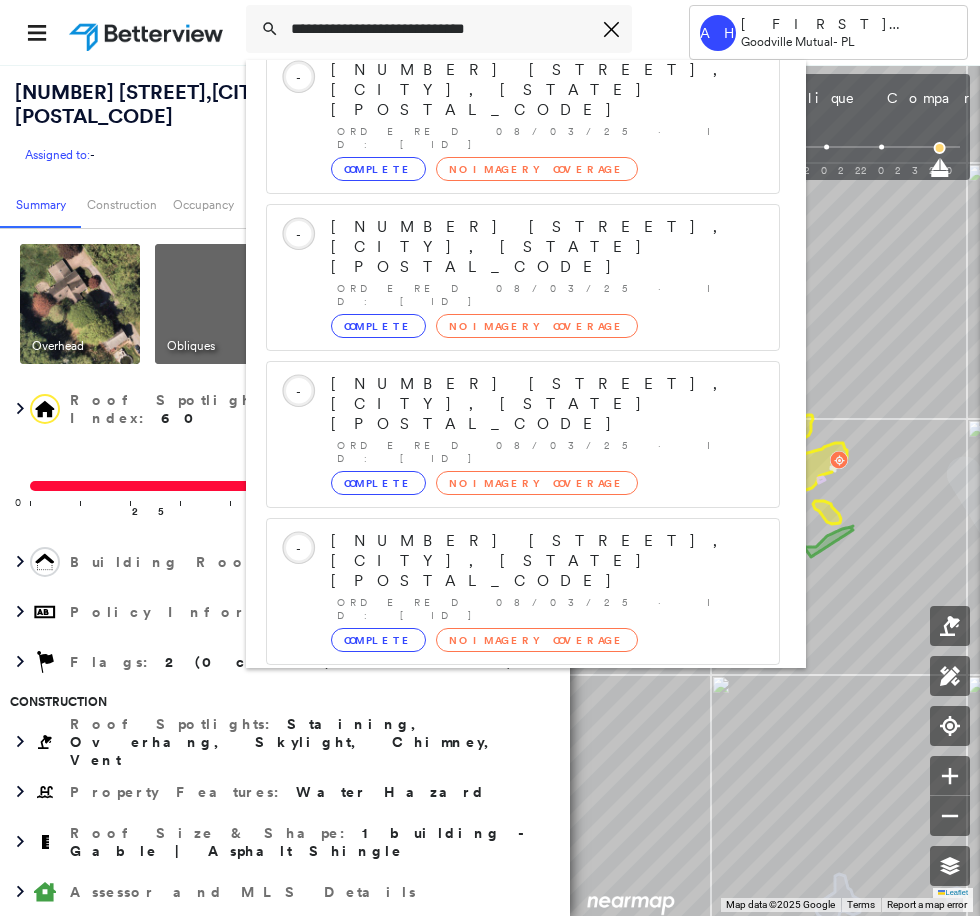 click on "[NUMBER] [STREET], [CITY], [STATE] Group Created with Sketch." at bounding box center (523, 845) 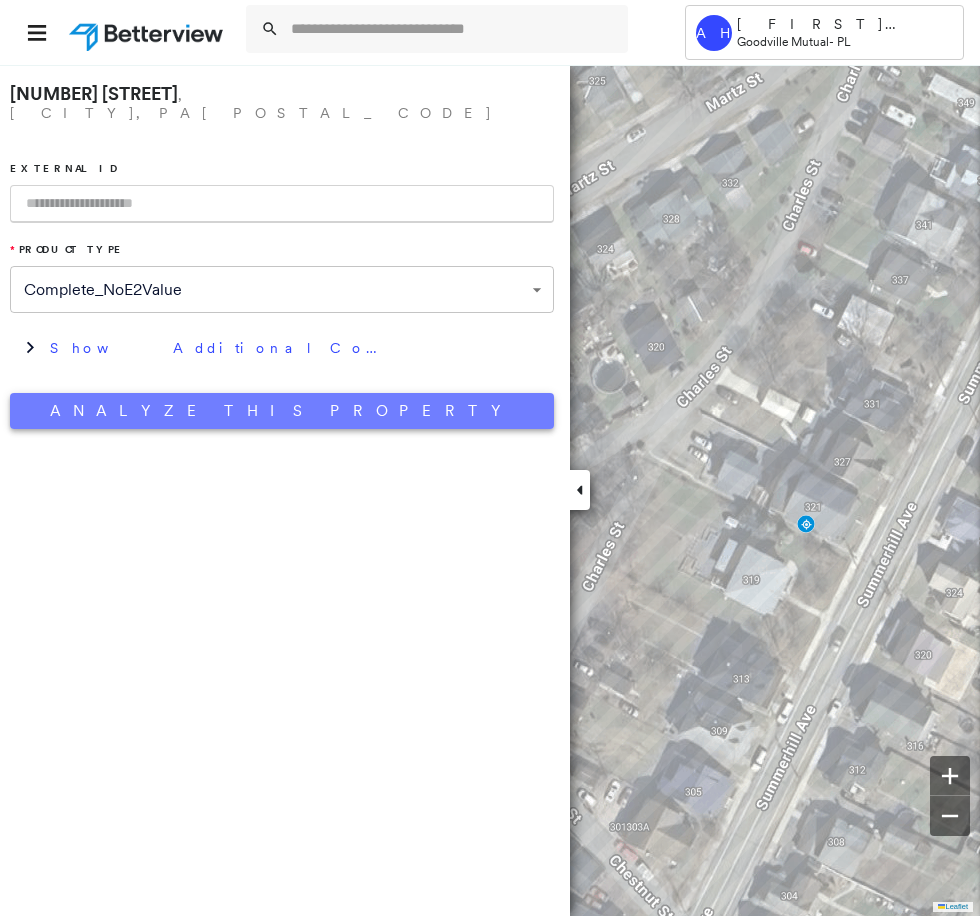 click on "Analyze This Property" at bounding box center [282, 411] 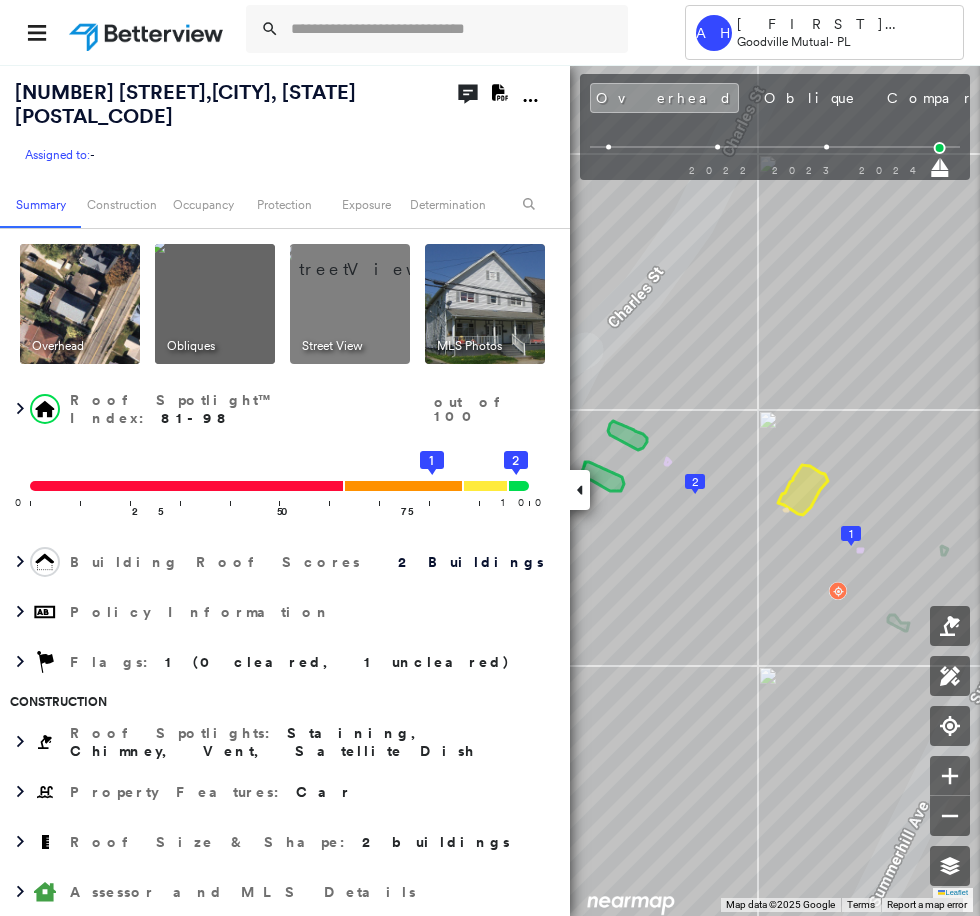 click at bounding box center [374, 259] 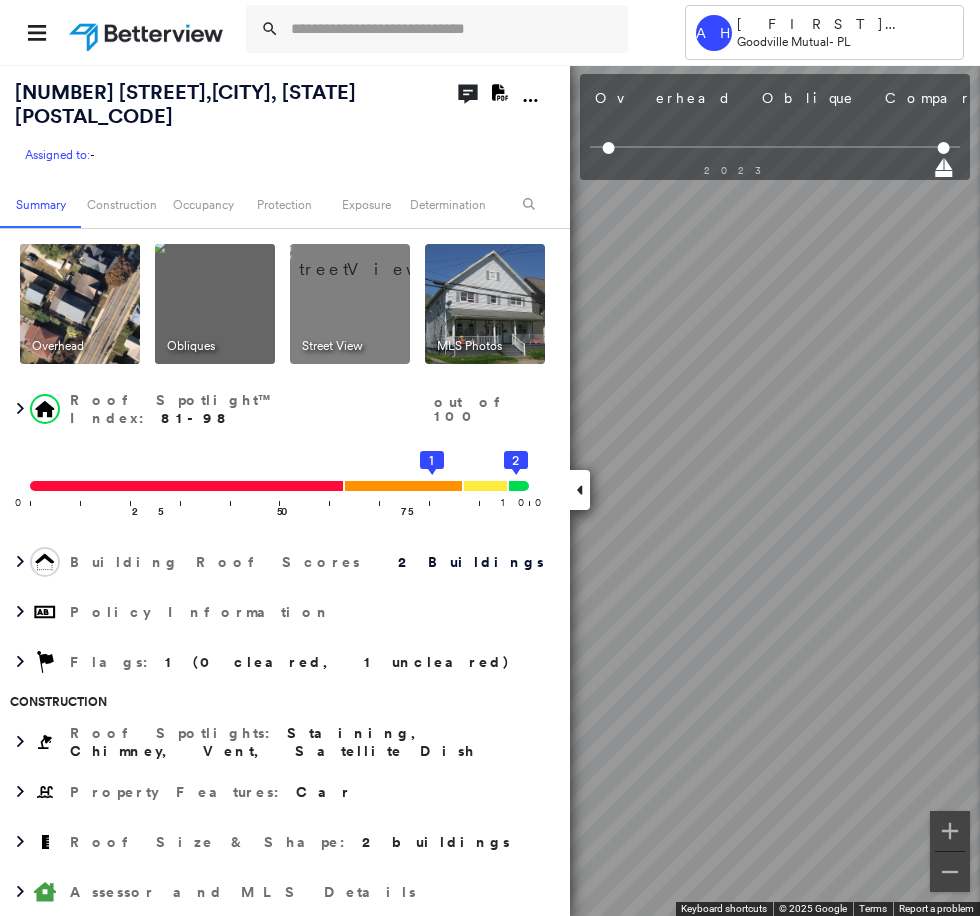 click 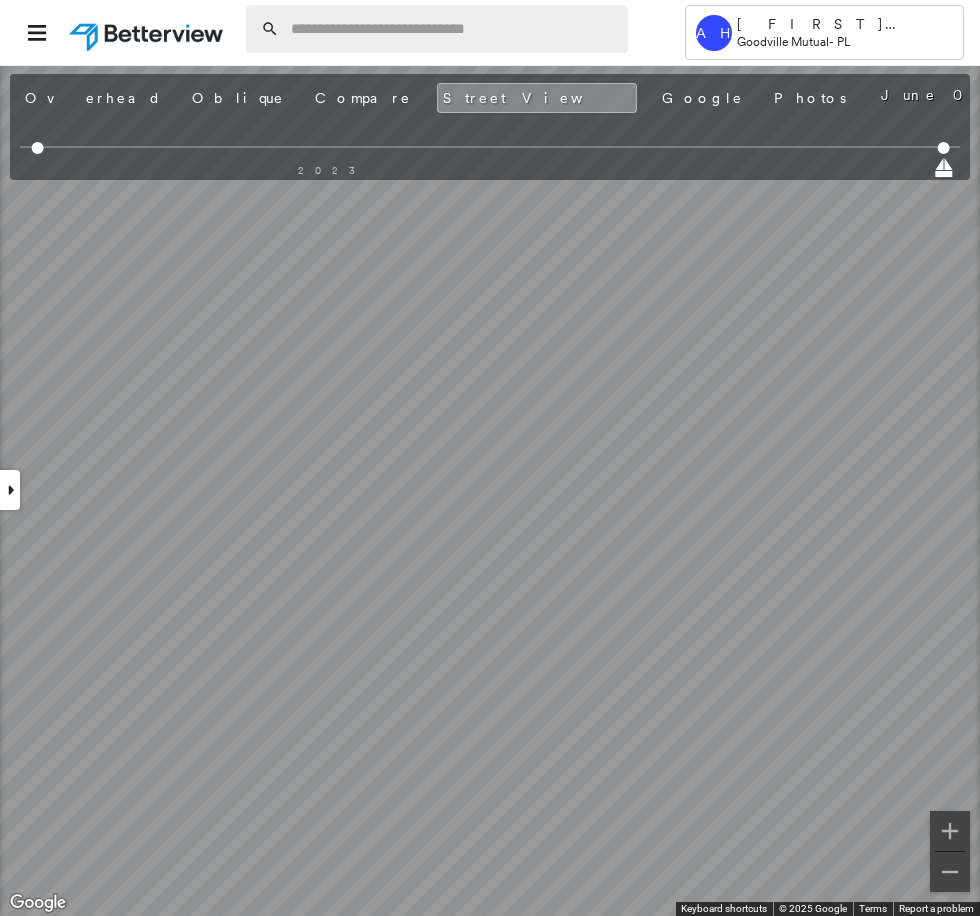 paste on "**********" 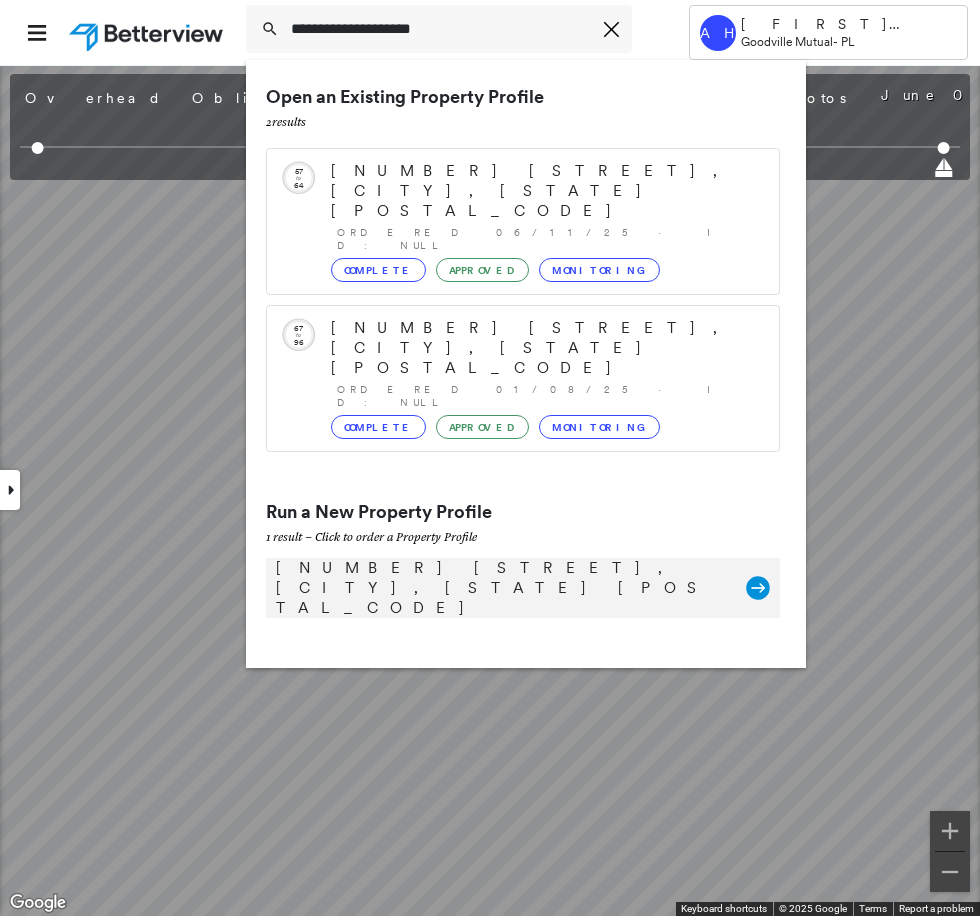 type on "**********" 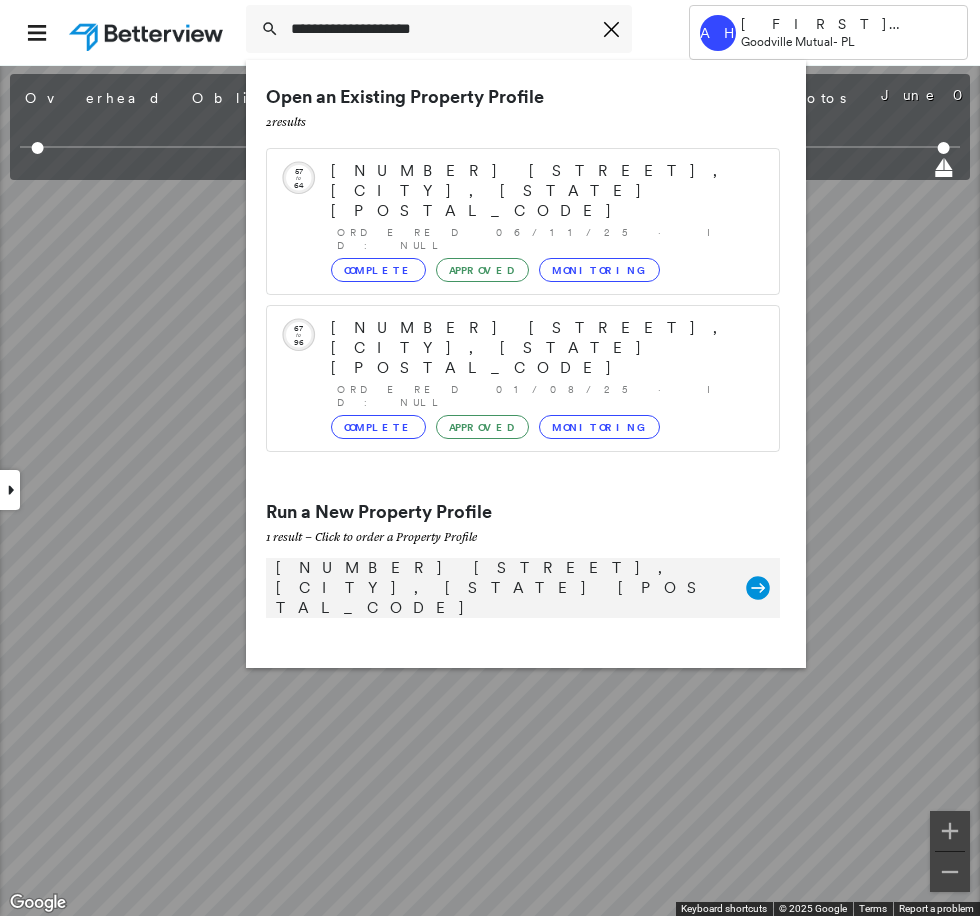 click on "[NUMBER] [STREET], [CITY], [STATE] [POSTAL_CODE]" at bounding box center [501, 588] 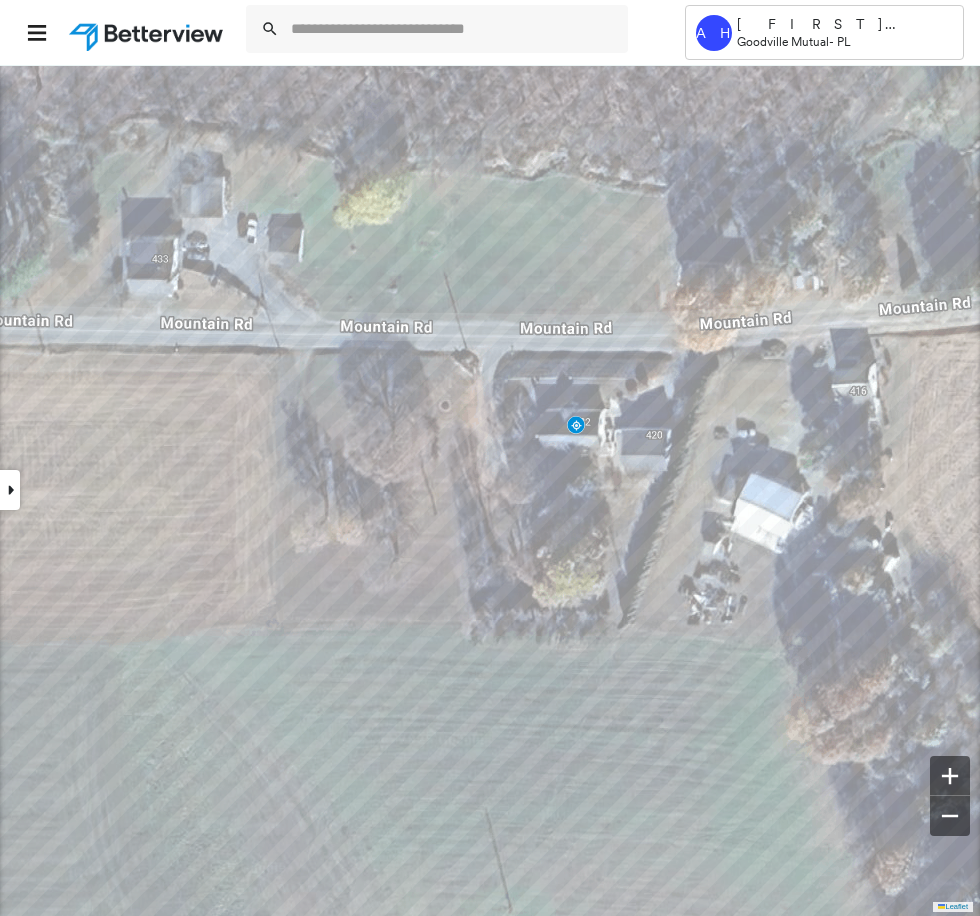 click at bounding box center (10, 490) 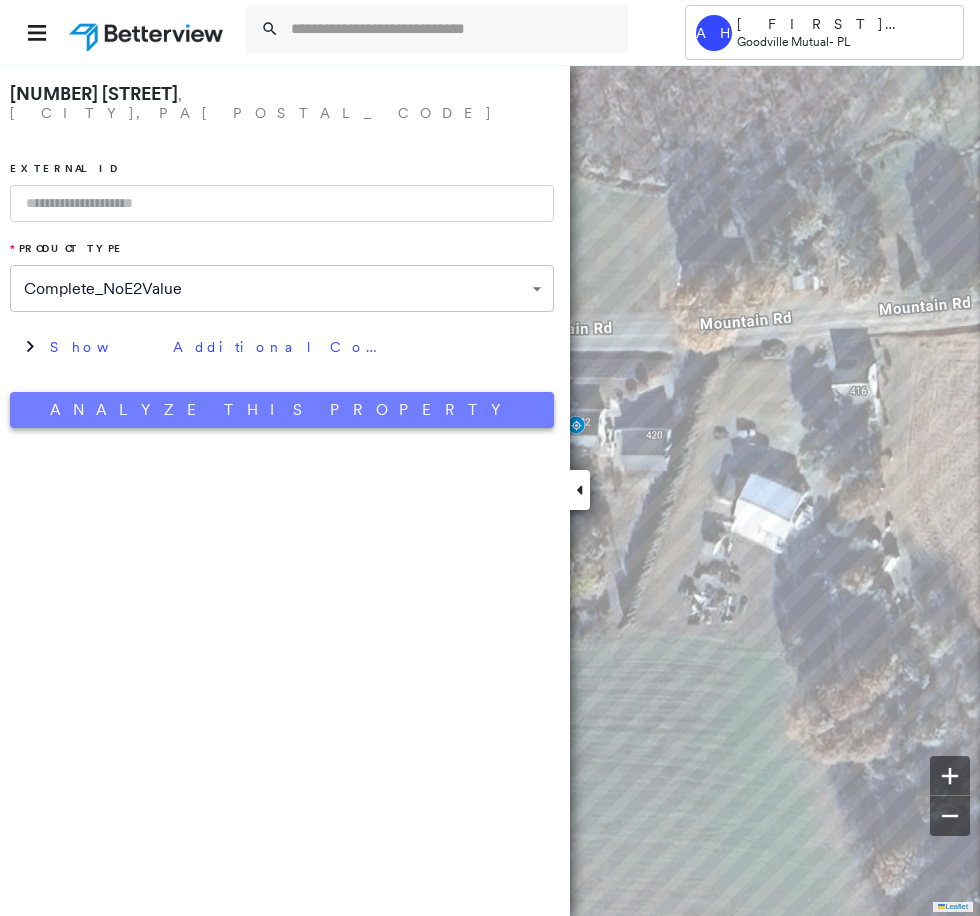 click on "Analyze This Property" at bounding box center (282, 410) 